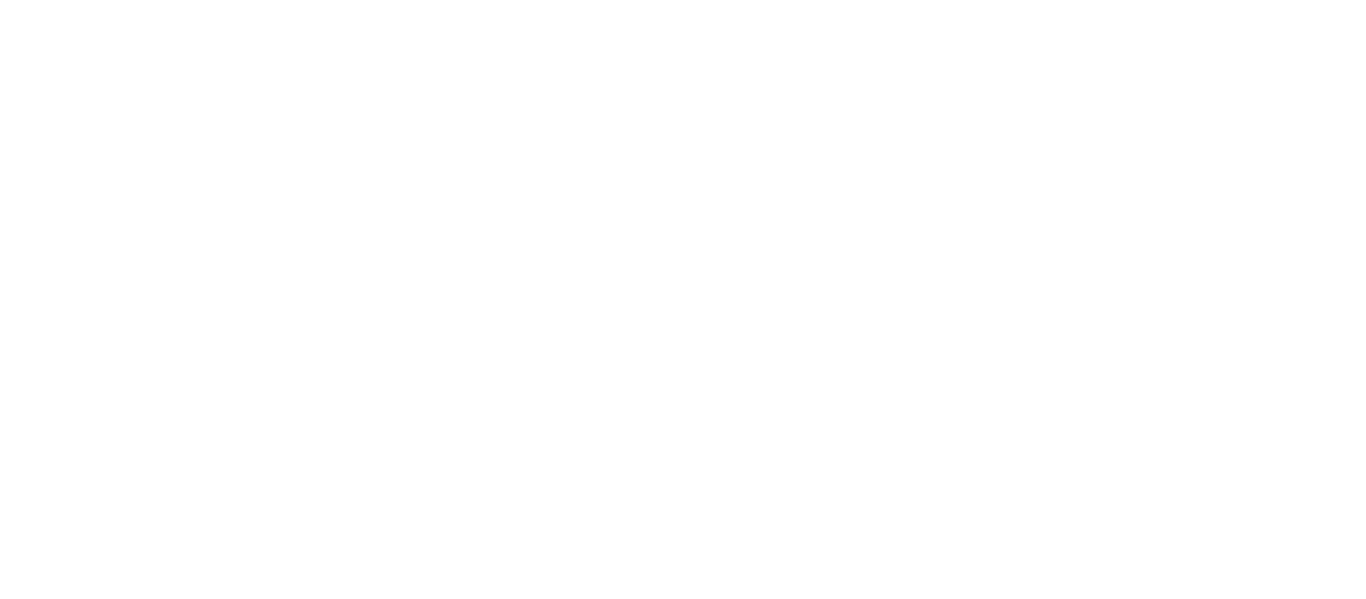 scroll, scrollTop: 0, scrollLeft: 0, axis: both 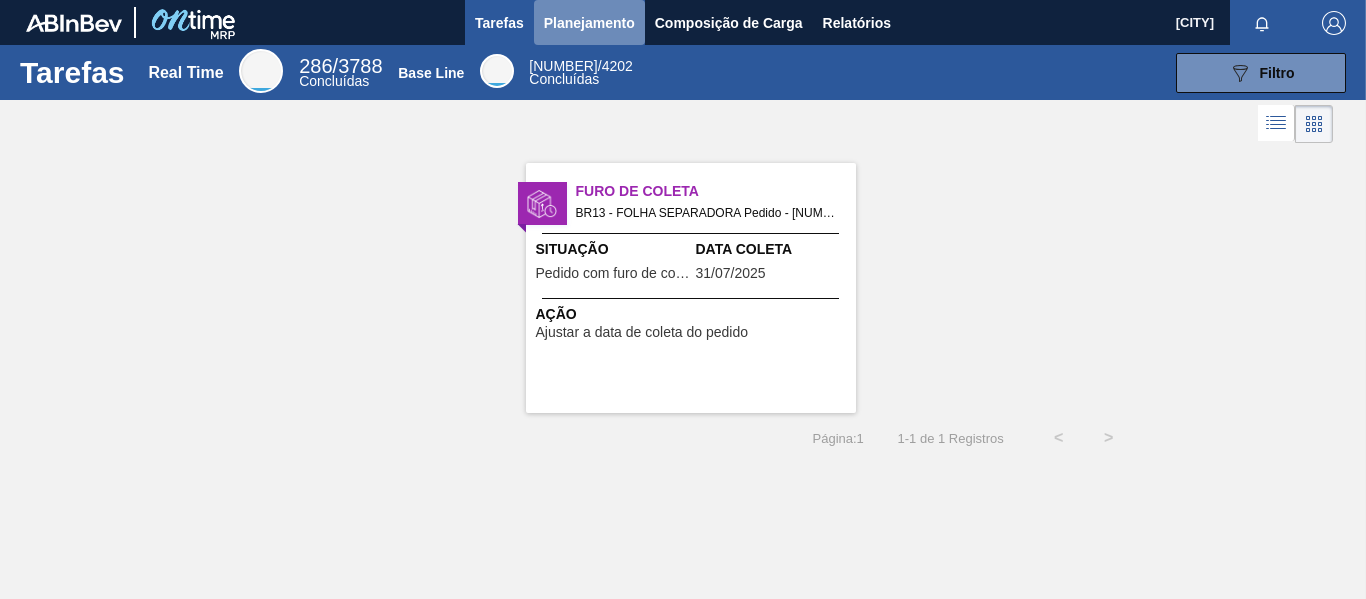 click on "Planejamento" at bounding box center [589, 23] 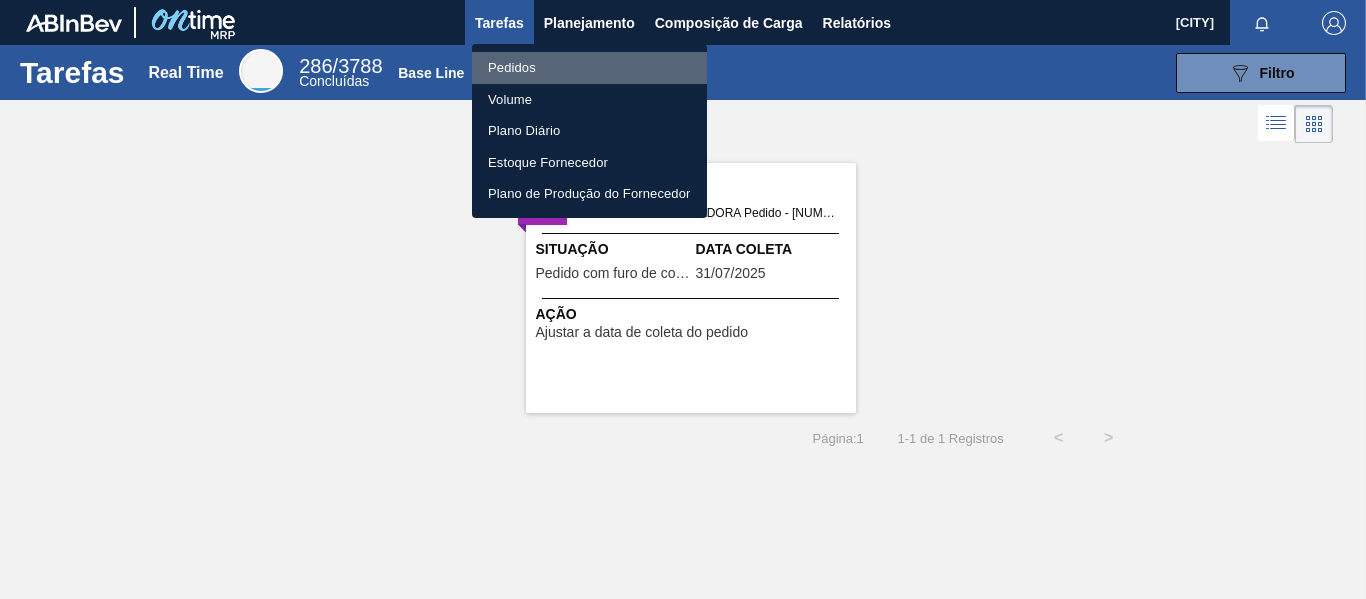 click on "Pedidos" at bounding box center (589, 68) 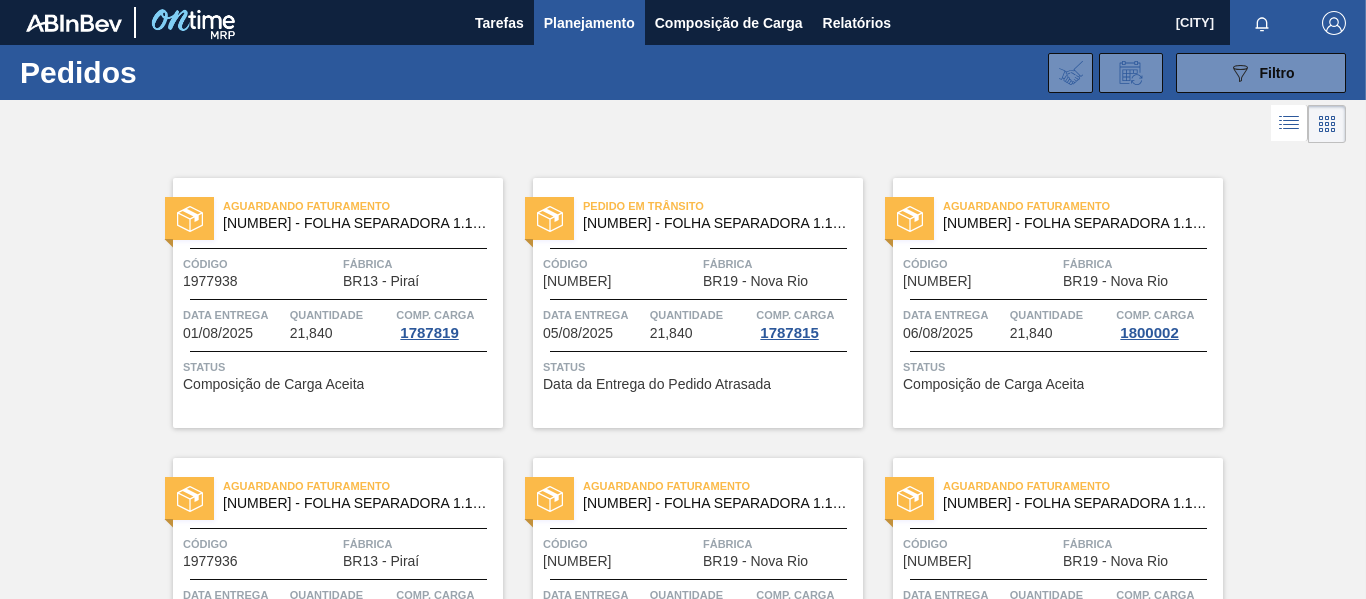 type 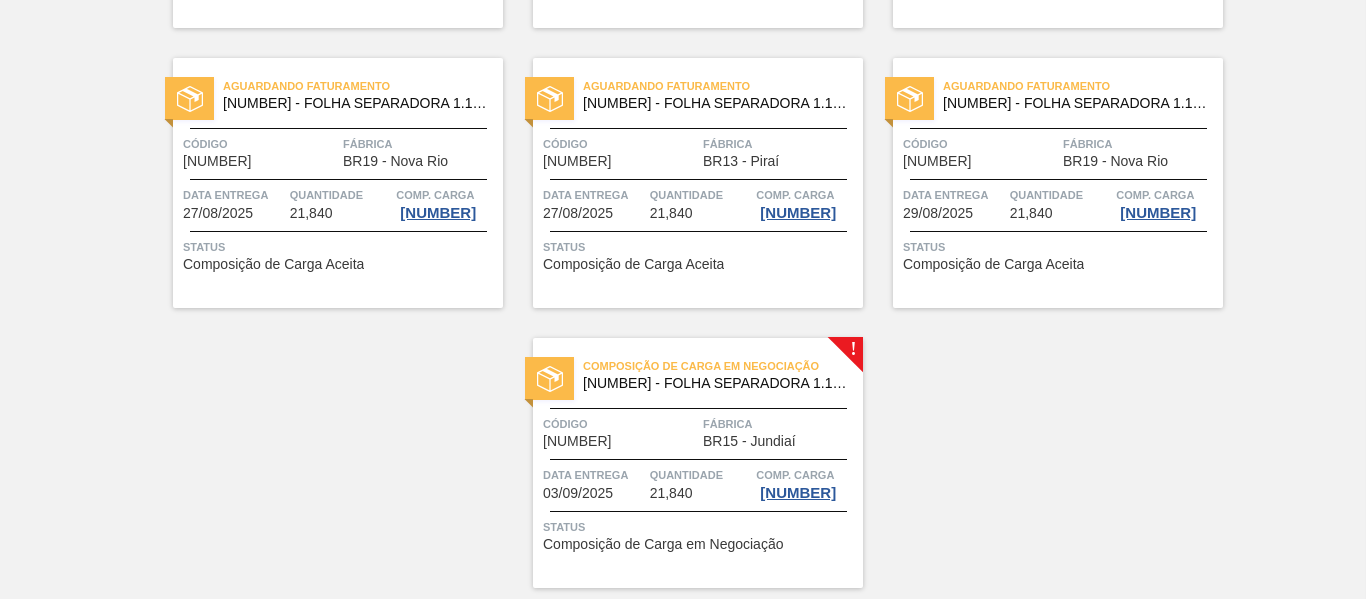 scroll, scrollTop: 1023, scrollLeft: 0, axis: vertical 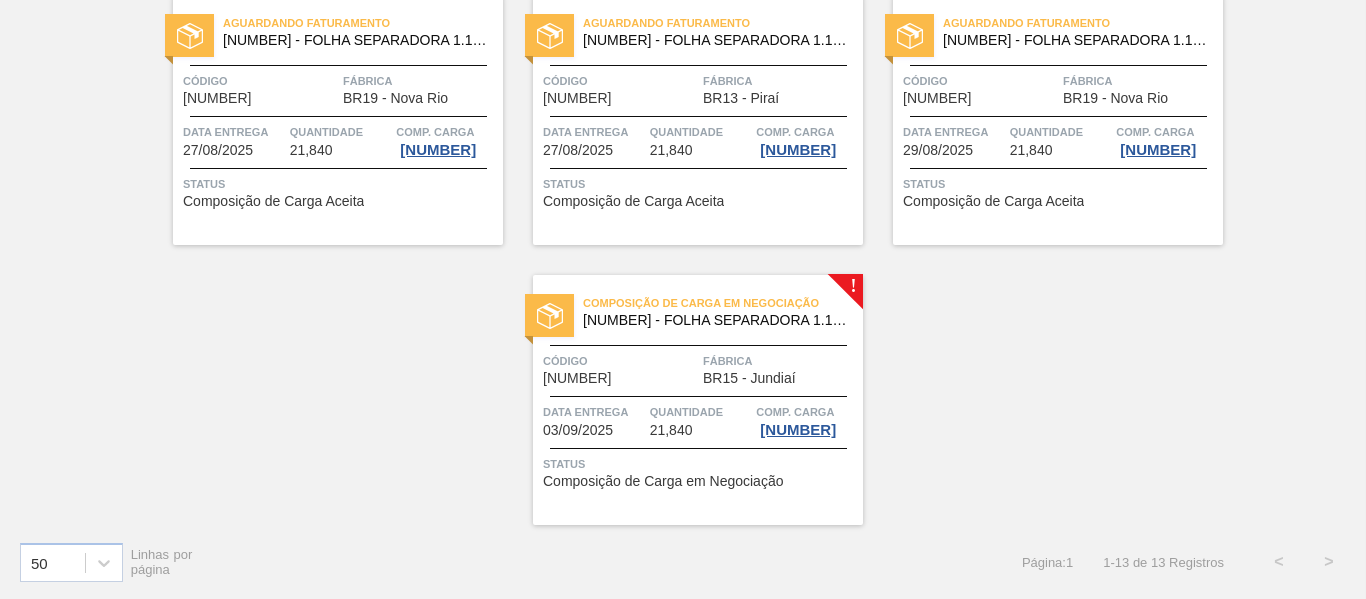 click on "21,840" at bounding box center (671, 430) 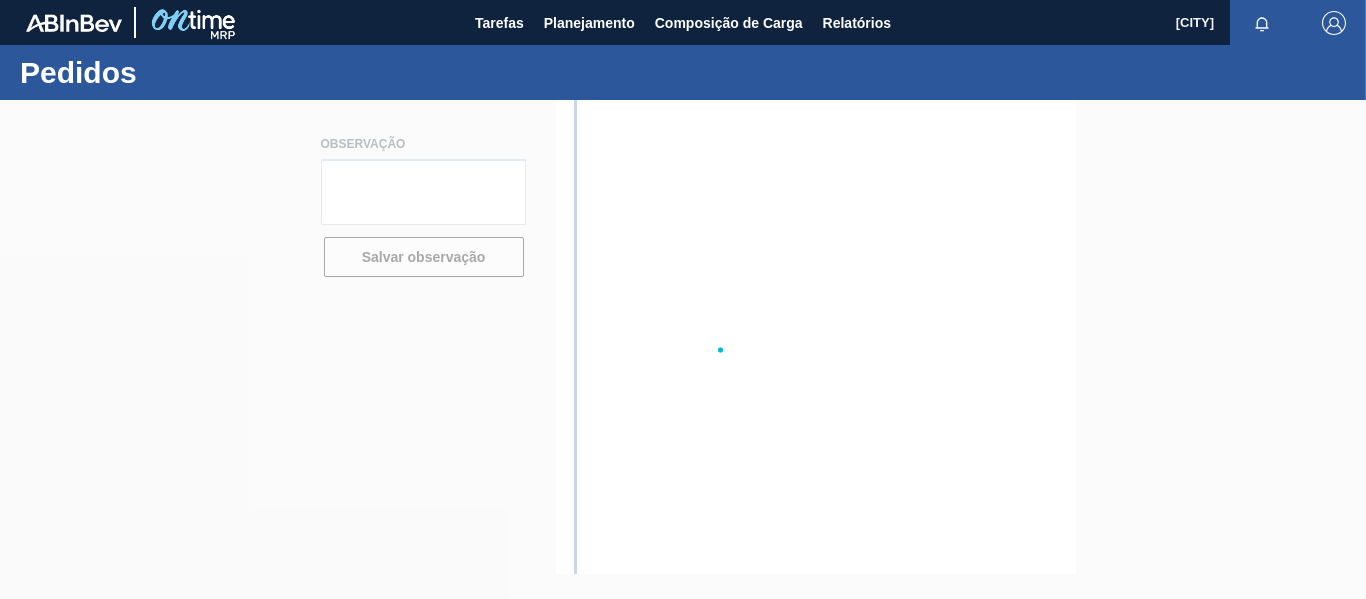 scroll, scrollTop: 0, scrollLeft: 0, axis: both 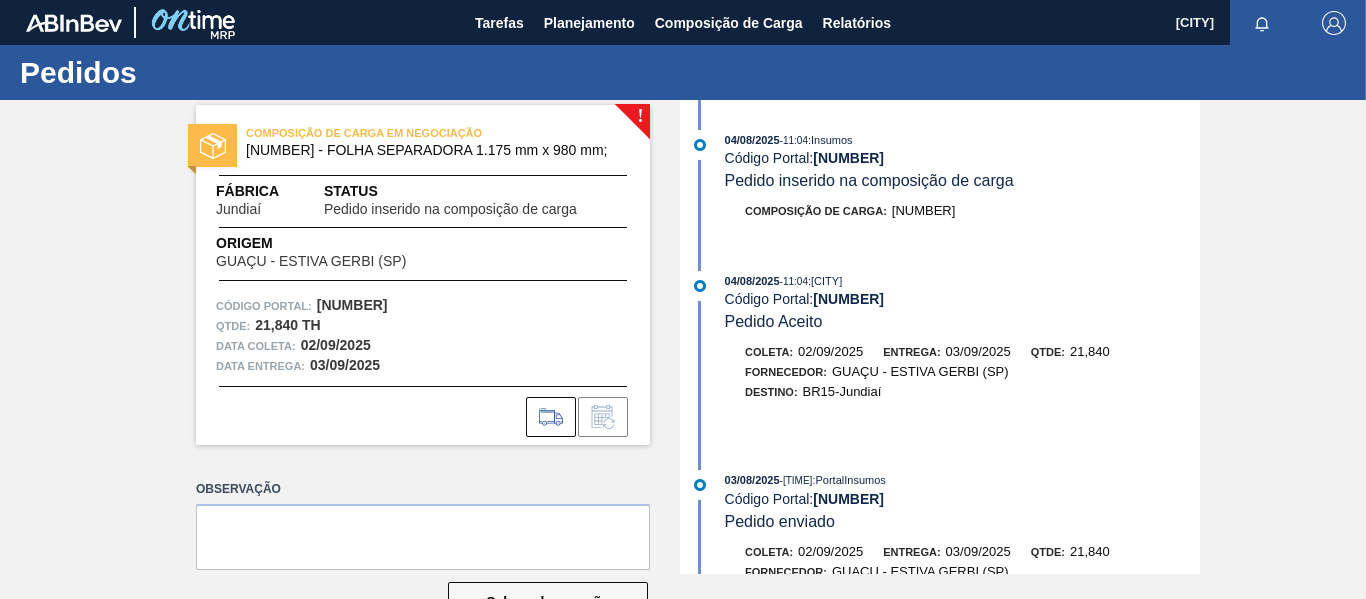 click on "[DATE]  -  [TIME] :  PortalInsumos Código Portal:  [NUMBER] Pedido enviado" at bounding box center [962, 500] 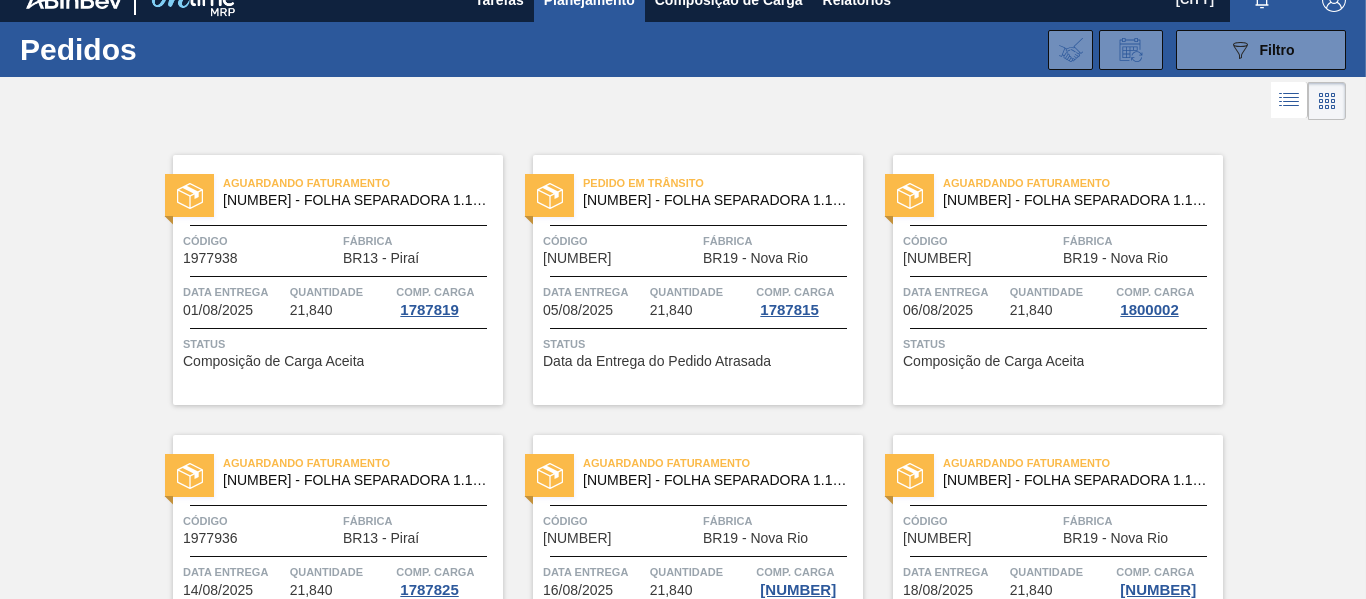 scroll, scrollTop: 0, scrollLeft: 0, axis: both 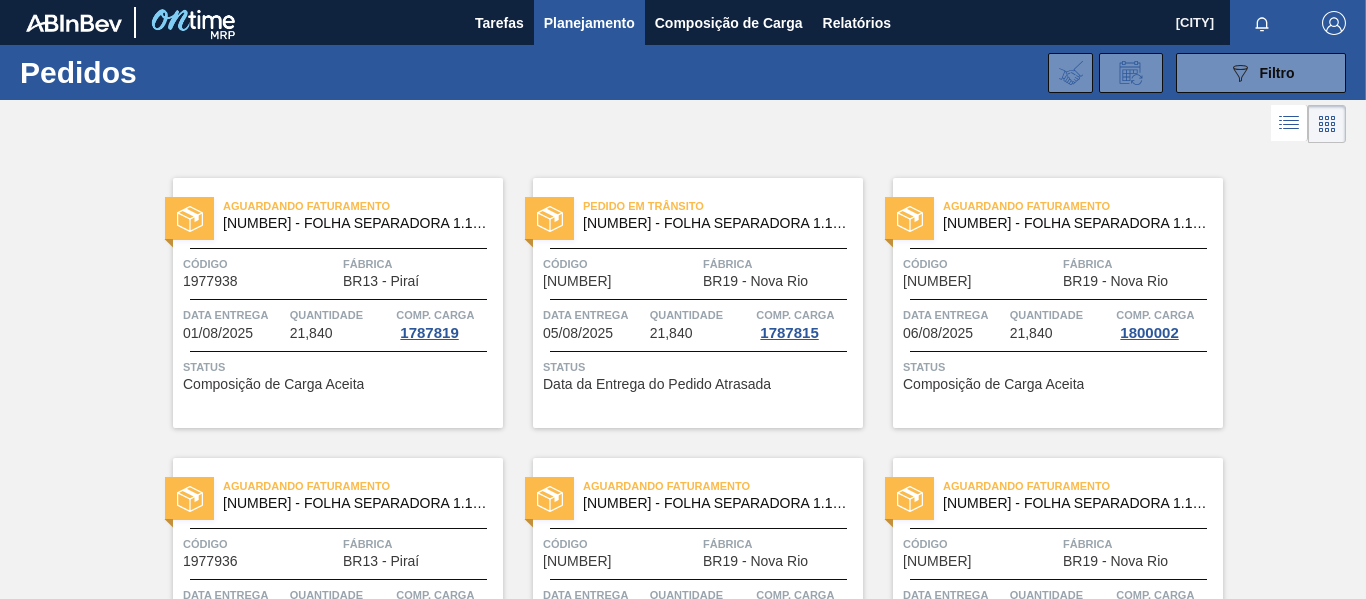 click on "Aguardando Faturamento [NUMBER] - FOLHA SEPARADORA 1.175 mm x 980 mm; Código [NUMBER] Fábrica BR19 - Nova Rio Data entrega [DATE] Quantidade 21,840 Comp. Carga [NUMBER] Status Composição de Carga Aceita" at bounding box center (1043, 288) 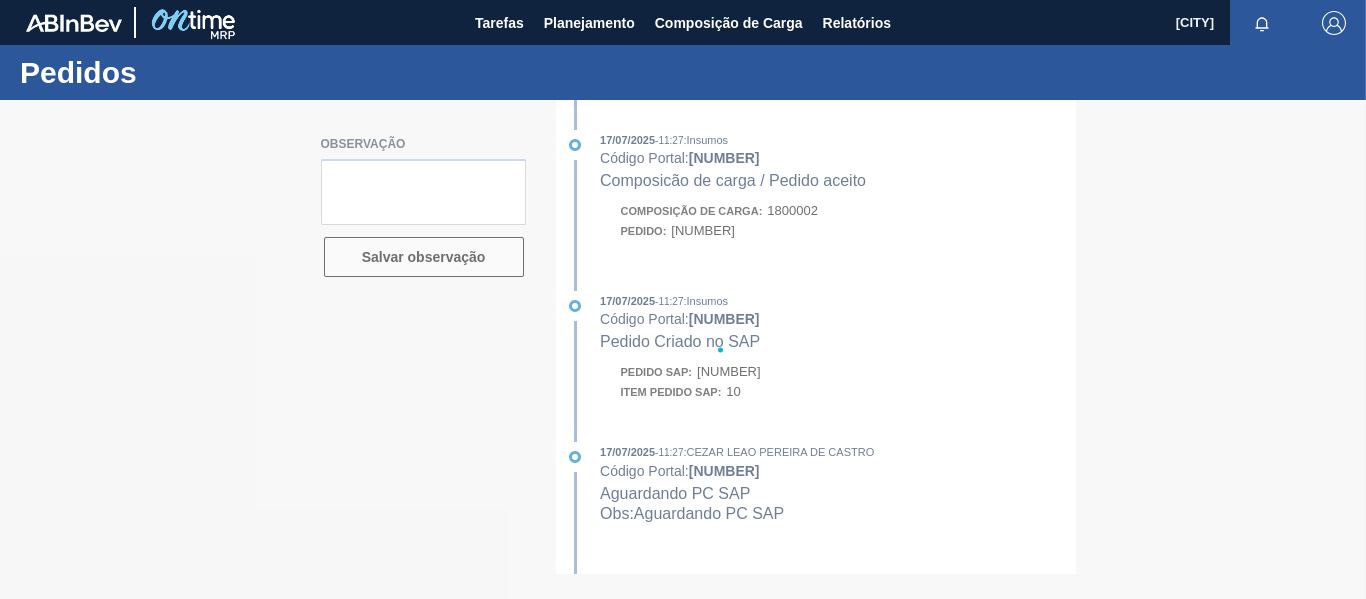 type on "nao gerou numero de pedido" 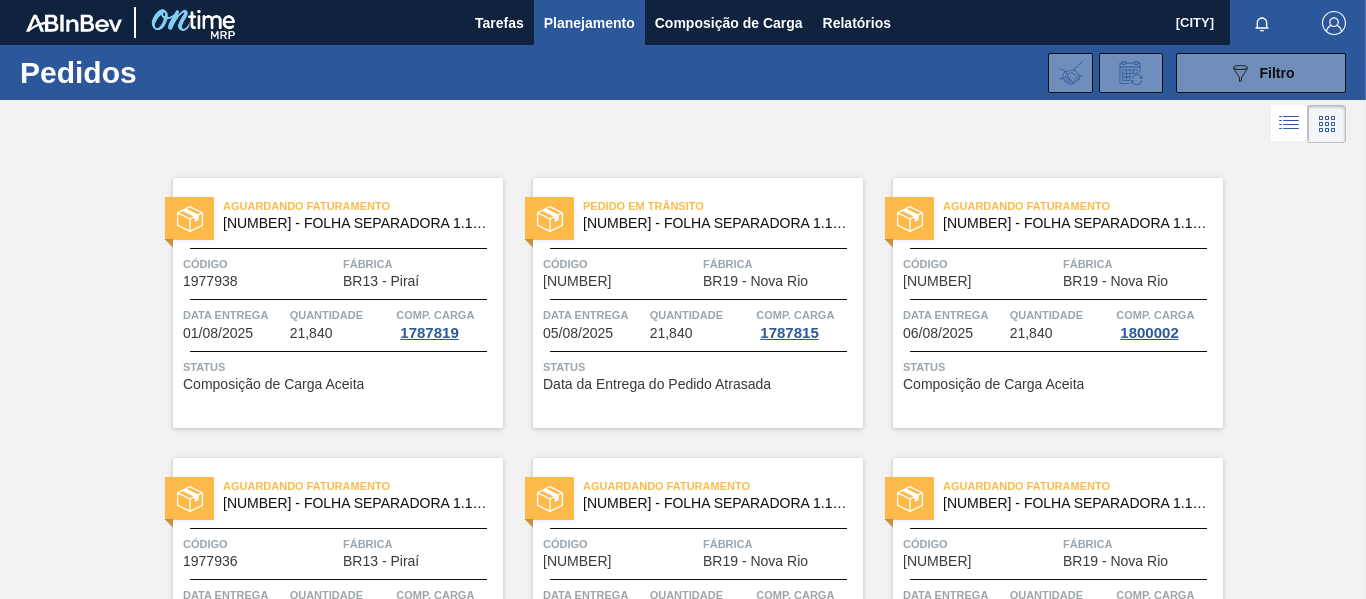 click on "Data entrega" at bounding box center (234, 315) 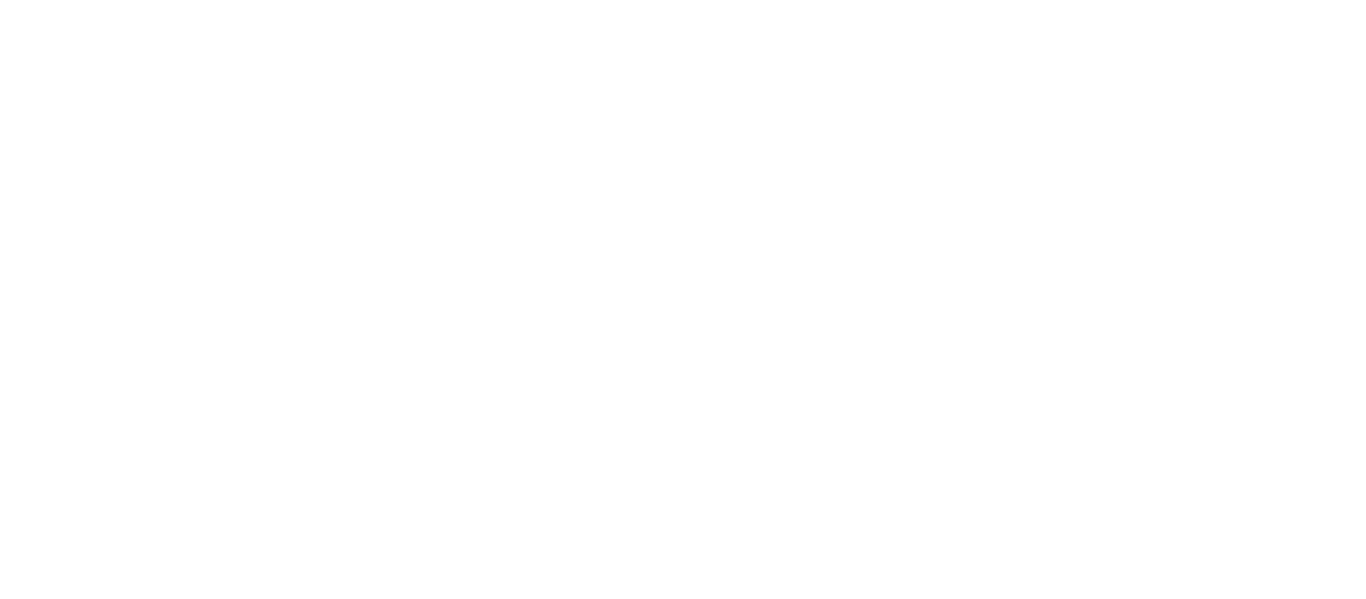 scroll, scrollTop: 0, scrollLeft: 0, axis: both 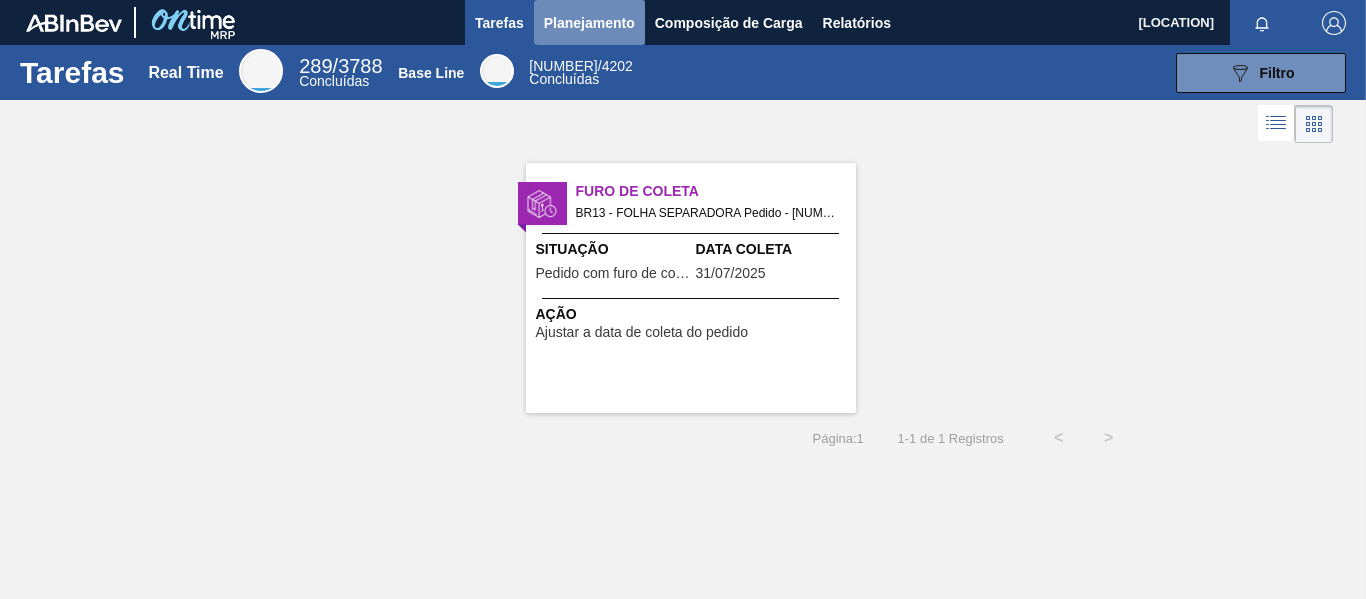 click on "Planejamento" at bounding box center (589, 23) 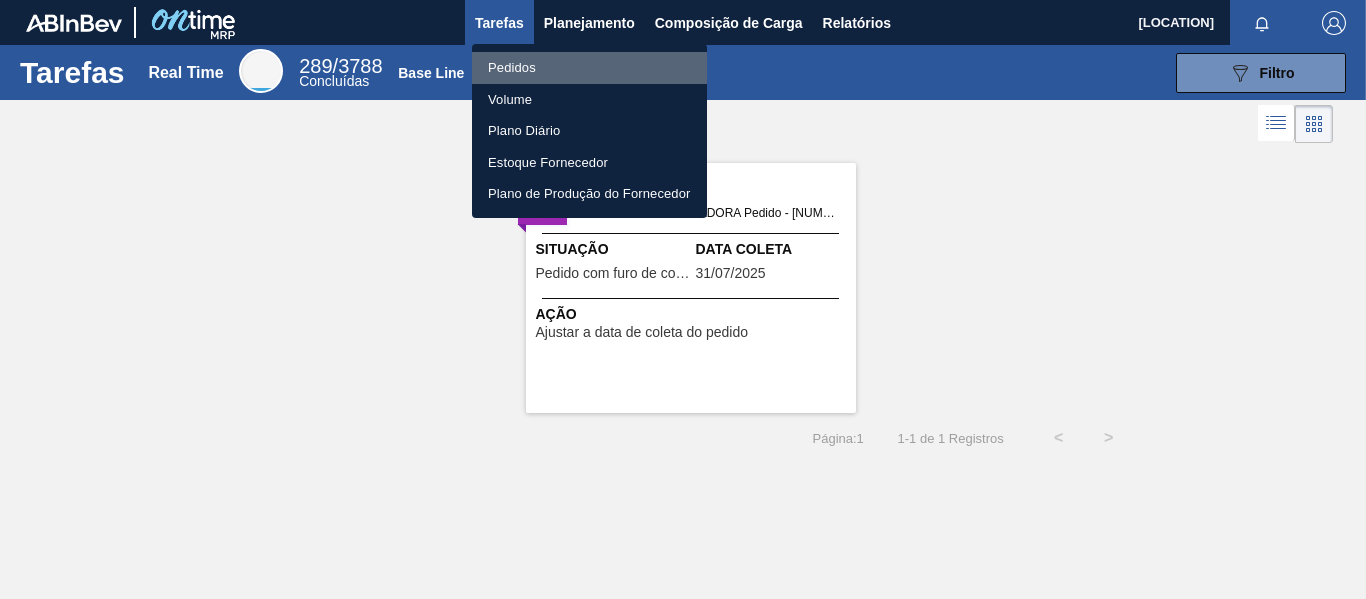 click on "Pedidos" at bounding box center [589, 68] 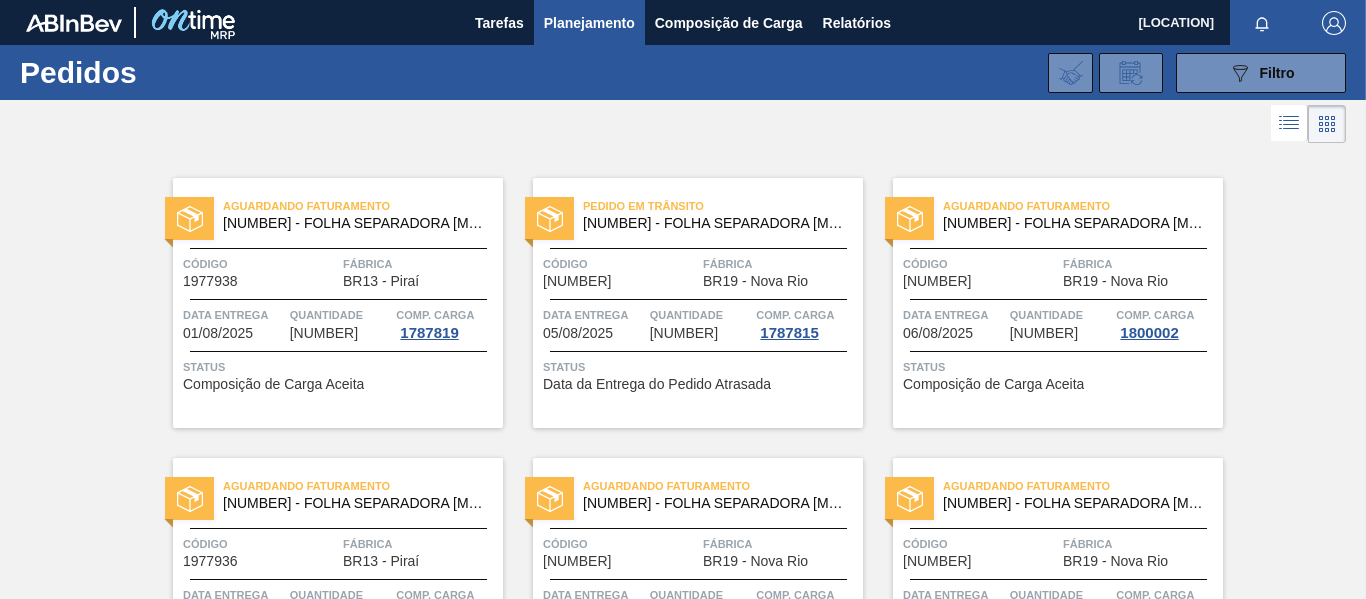 type 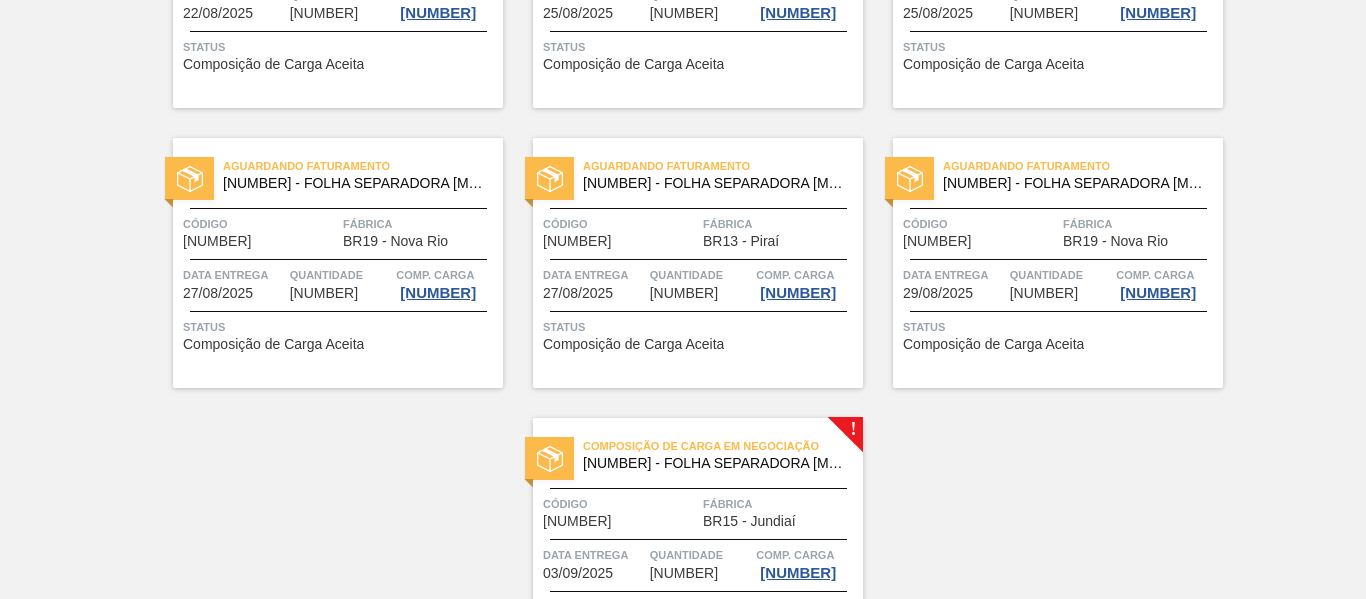 scroll, scrollTop: 1023, scrollLeft: 0, axis: vertical 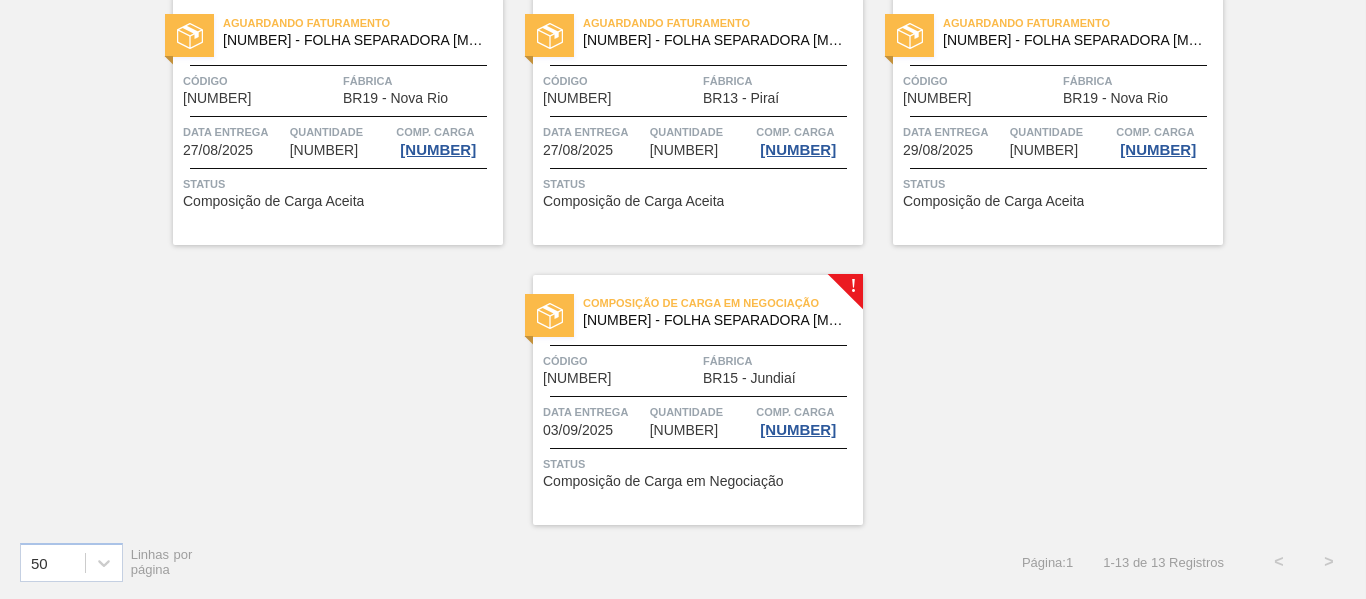 click on "Código 2001482" at bounding box center (620, 368) 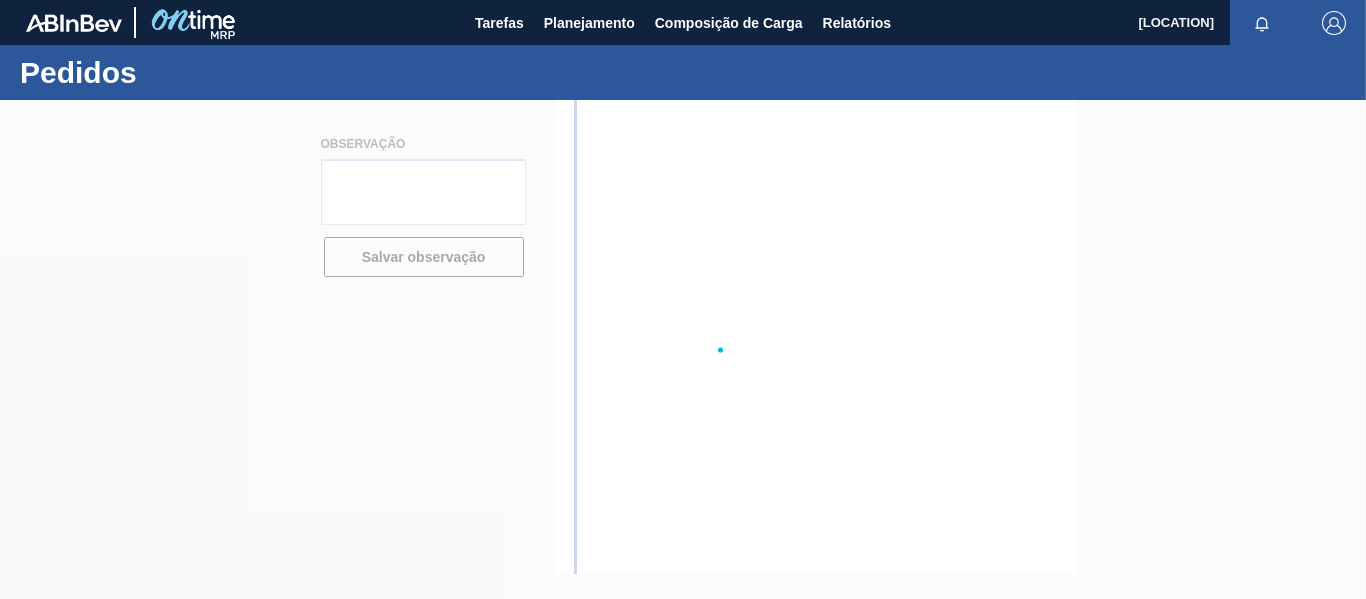 scroll, scrollTop: 0, scrollLeft: 0, axis: both 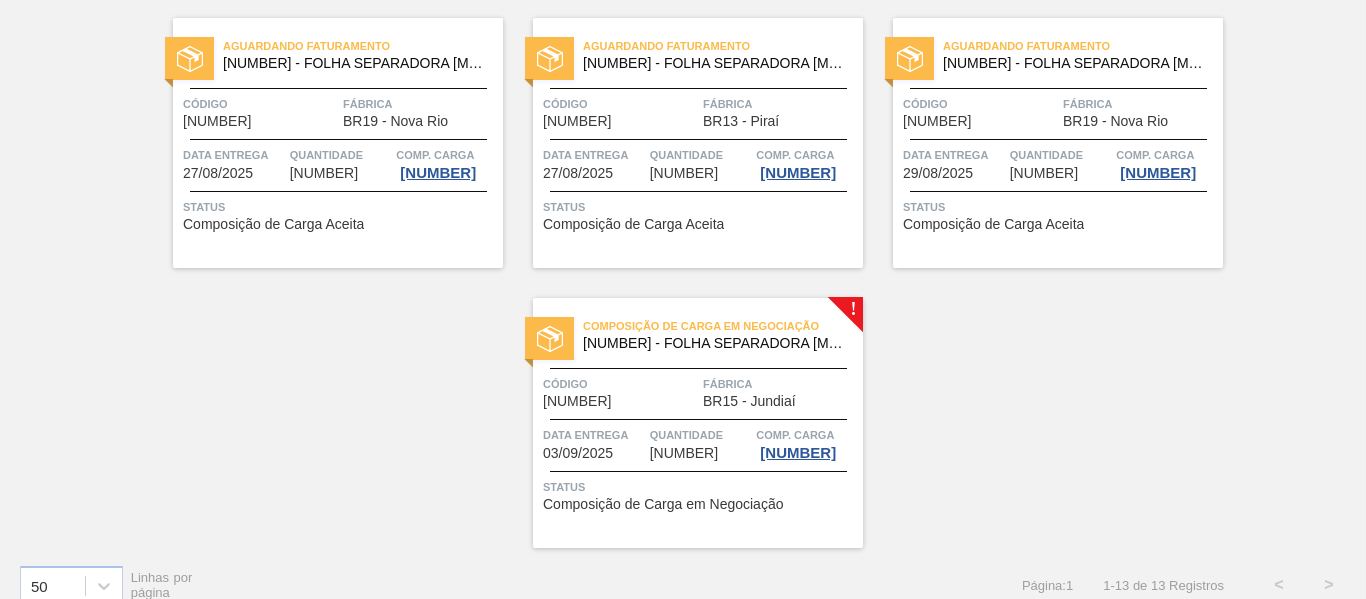 click on "Aguardando Faturamento 30003371 - FOLHA SEPARADORA 1.175 mm x 980 mm; Código 1977938 Fábrica BR13 - Piraí Data entrega 01/08/2025 Quantidade 21,840 Comp. Carga 1787819 Status Composição de Carga Aceita Pedido em Trânsito 30003371 - FOLHA SEPARADORA 1.175 mm x 980 mm; Código 1977942 Fábrica BR19 - Nova Rio Data entrega 05/08/2025 Quantidade 21,840 Comp. Carga 1787815 Status Data da Entrega do Pedido Atrasada Aguardando Faturamento 30003371 - FOLHA SEPARADORA 1.175 mm x 980 mm; Código 1990811 Fábrica BR19 - Nova Rio Data entrega 06/08/2025 Quantidade 21,840 Comp. Carga 1800002 Status Composição de Carga Aceita Aguardando Faturamento 30003371 - FOLHA SEPARADORA 1.175 mm x 980 mm; Código 1977936 Fábrica BR13 - Piraí Data entrega 14/08/2025 Quantidade 21,840 Comp. Carga 1787825 Status Renegociação Emergencial de Pedido Aceita Aguardando Faturamento 30003371 - FOLHA SEPARADORA 1.175 mm x 980 mm; Código 1990808 Fábrica BR19 - Nova Rio Data entrega 16/08/2025 Quantidade 21,840 Comp. Carga 1800009 !" at bounding box center [683, -152] 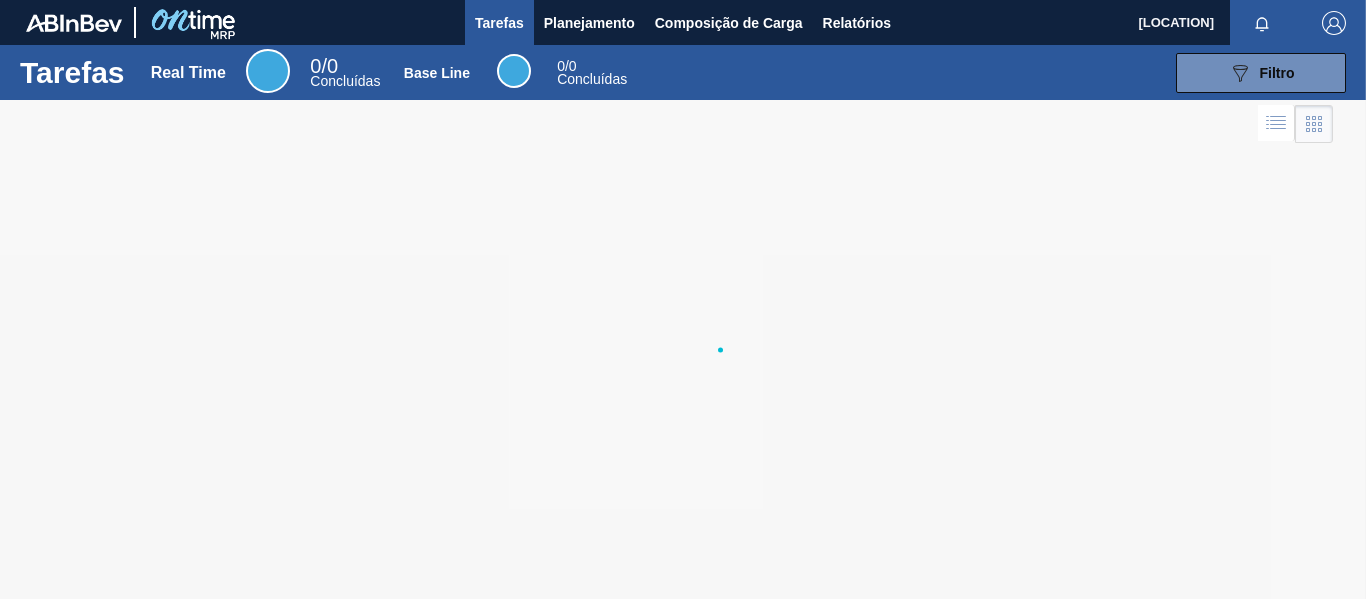 scroll, scrollTop: 0, scrollLeft: 0, axis: both 